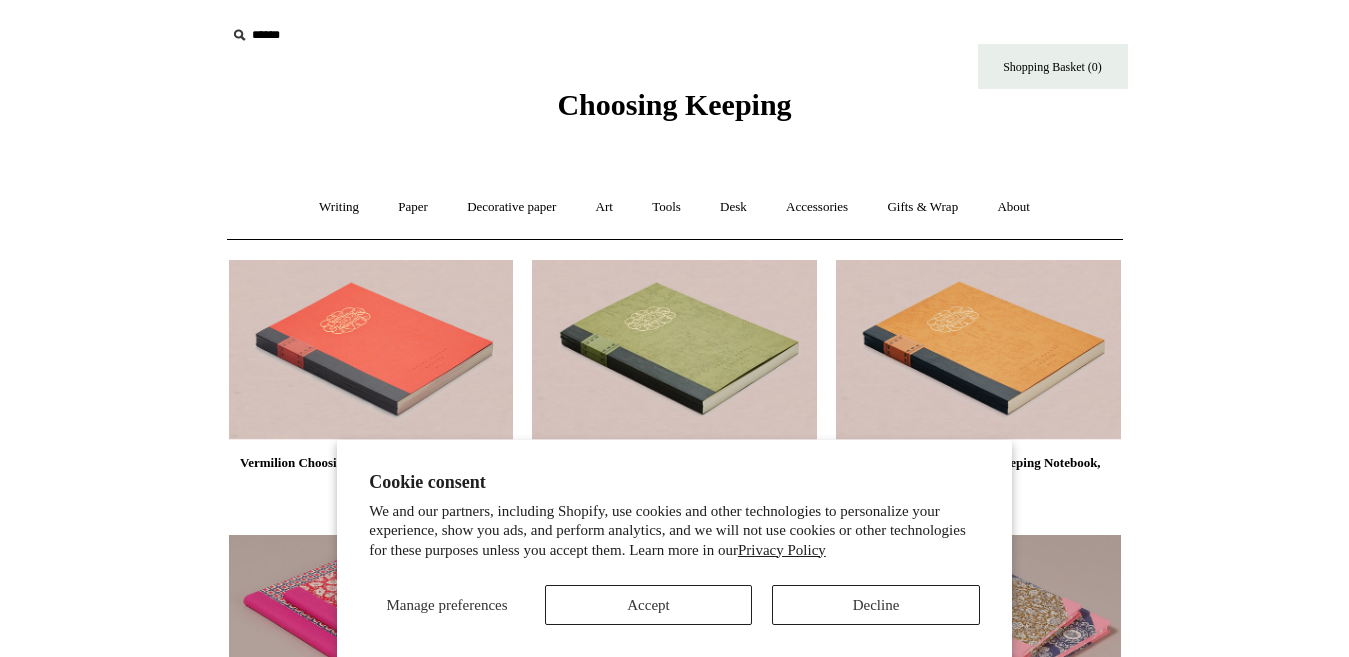 scroll, scrollTop: 0, scrollLeft: 0, axis: both 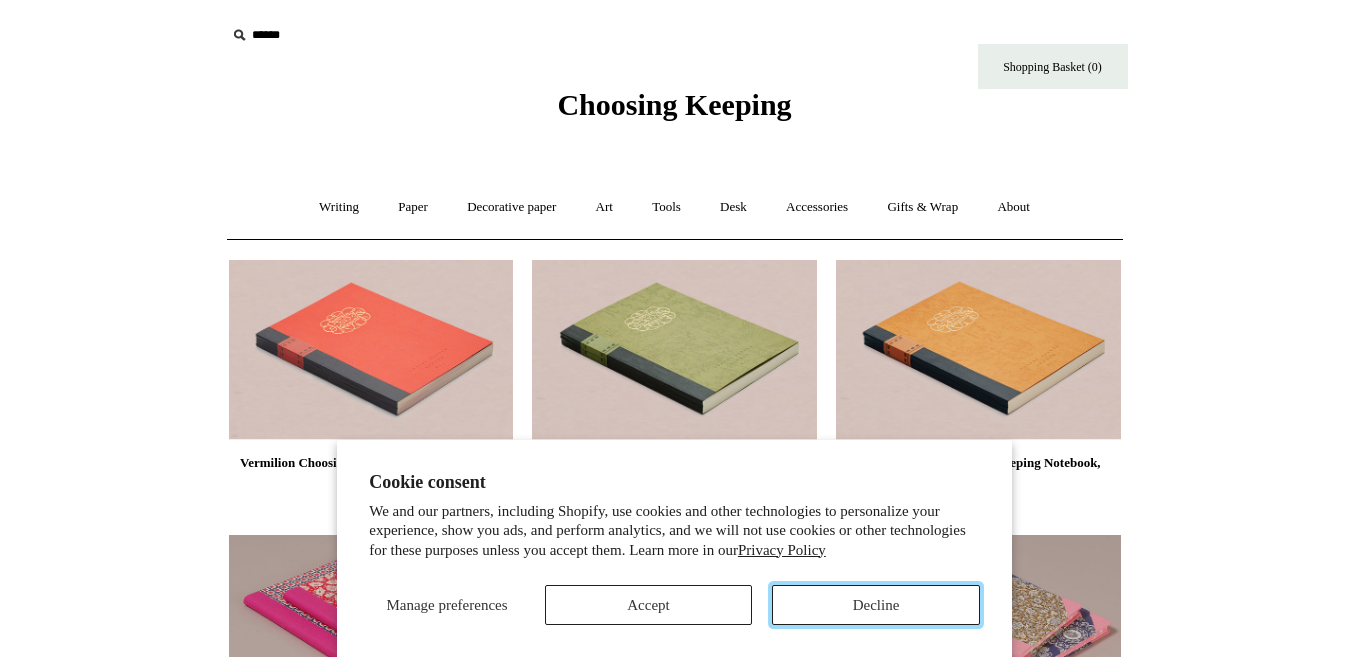 click on "Decline" at bounding box center [876, 605] 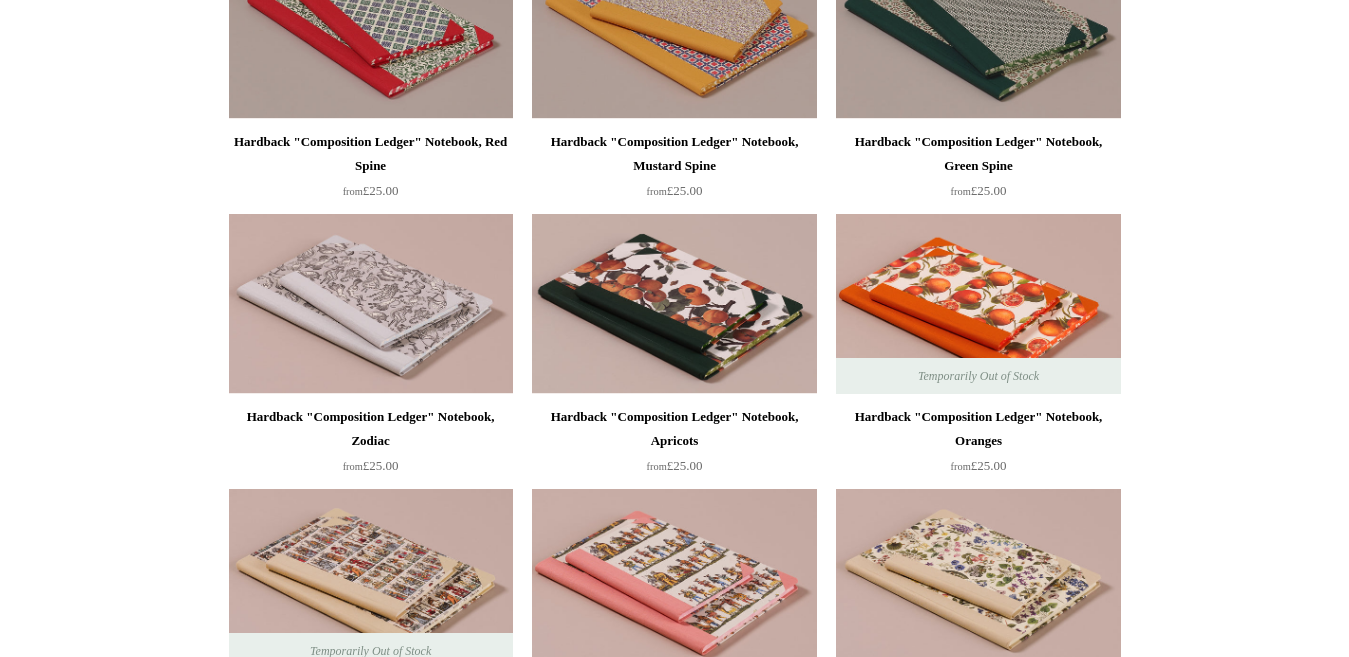 scroll, scrollTop: 880, scrollLeft: 0, axis: vertical 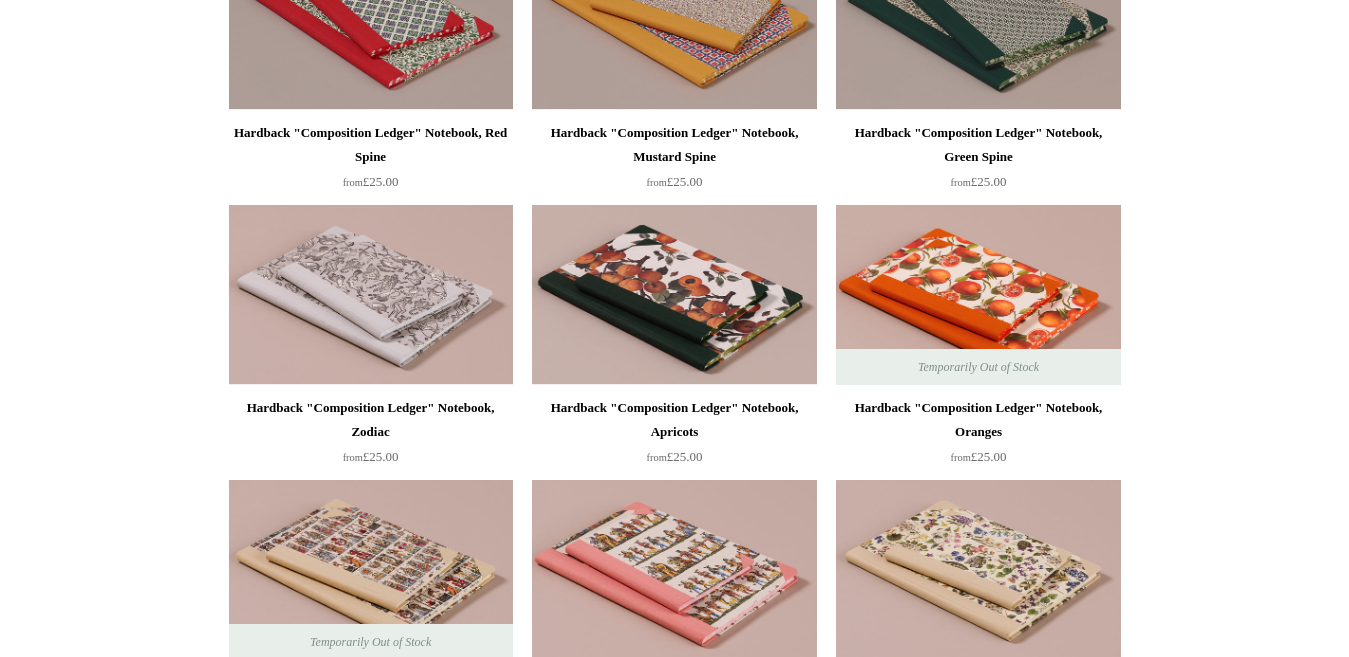 click on "Cookie consent We and our partners, including Shopify, use cookies and other technologies to personalize your experience, show you ads, and perform analytics, and we will not use cookies or other technologies for these purposes unless you accept them. Learn more in our   Privacy Policy Manage preferences Accept Decline
Menu
Choosing Keeping
*
Shipping Information
* ⤺" at bounding box center (674, 5599) 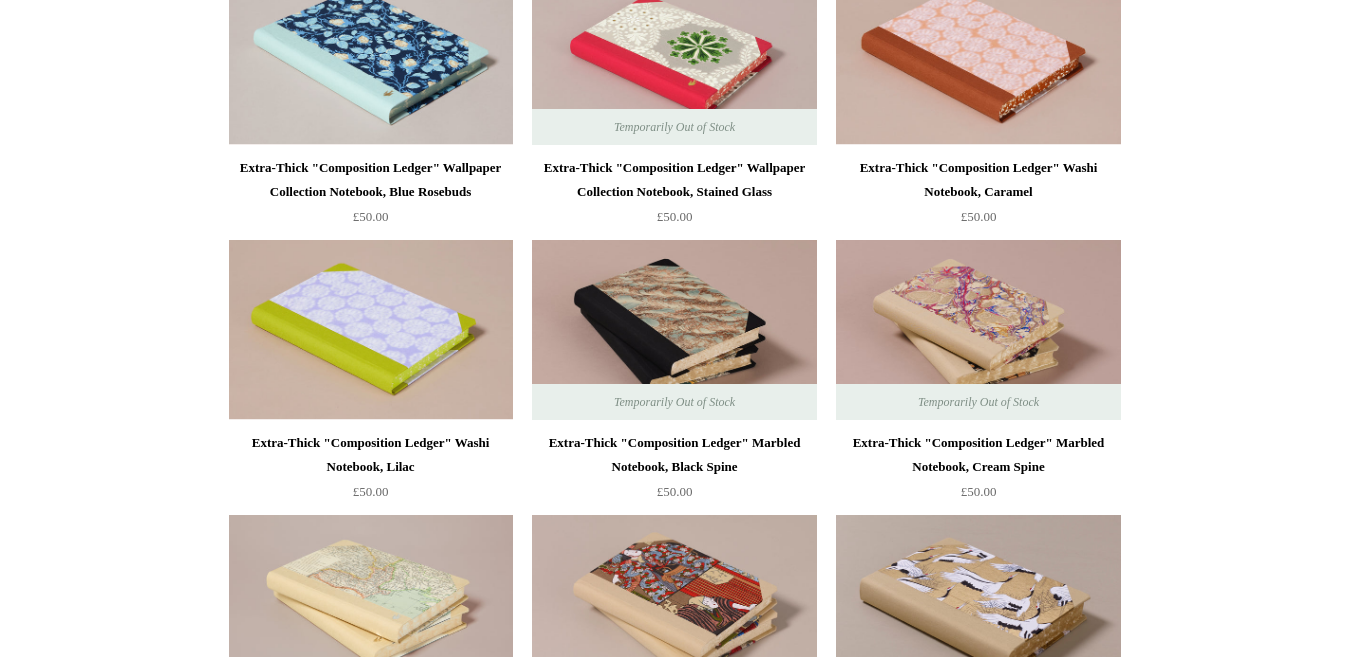 scroll, scrollTop: 3280, scrollLeft: 0, axis: vertical 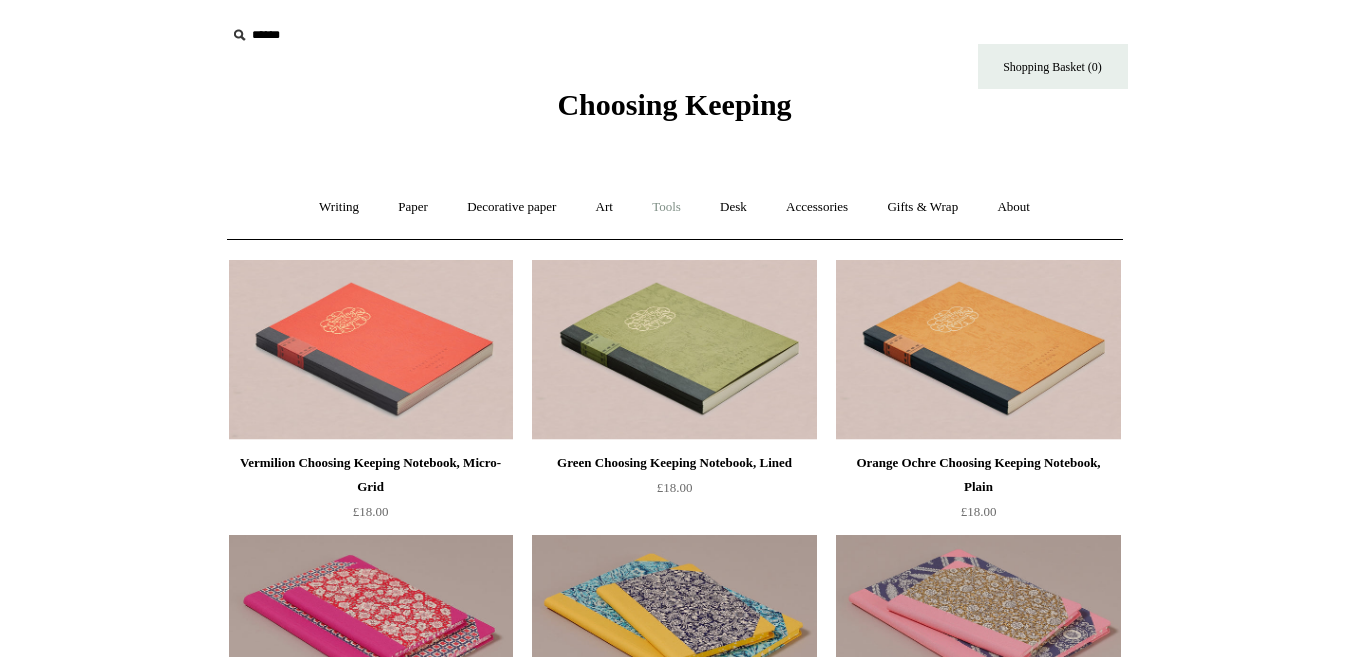 click on "Tools +" at bounding box center [666, 207] 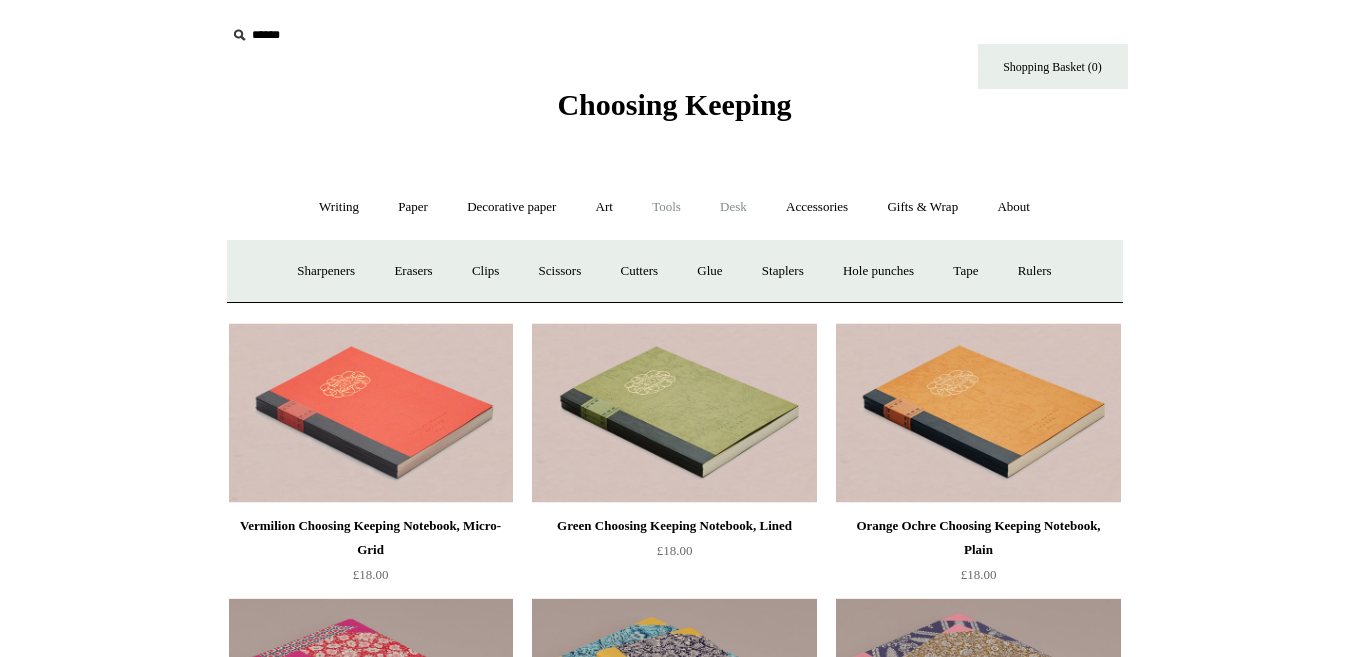 click on "Desk +" at bounding box center (733, 207) 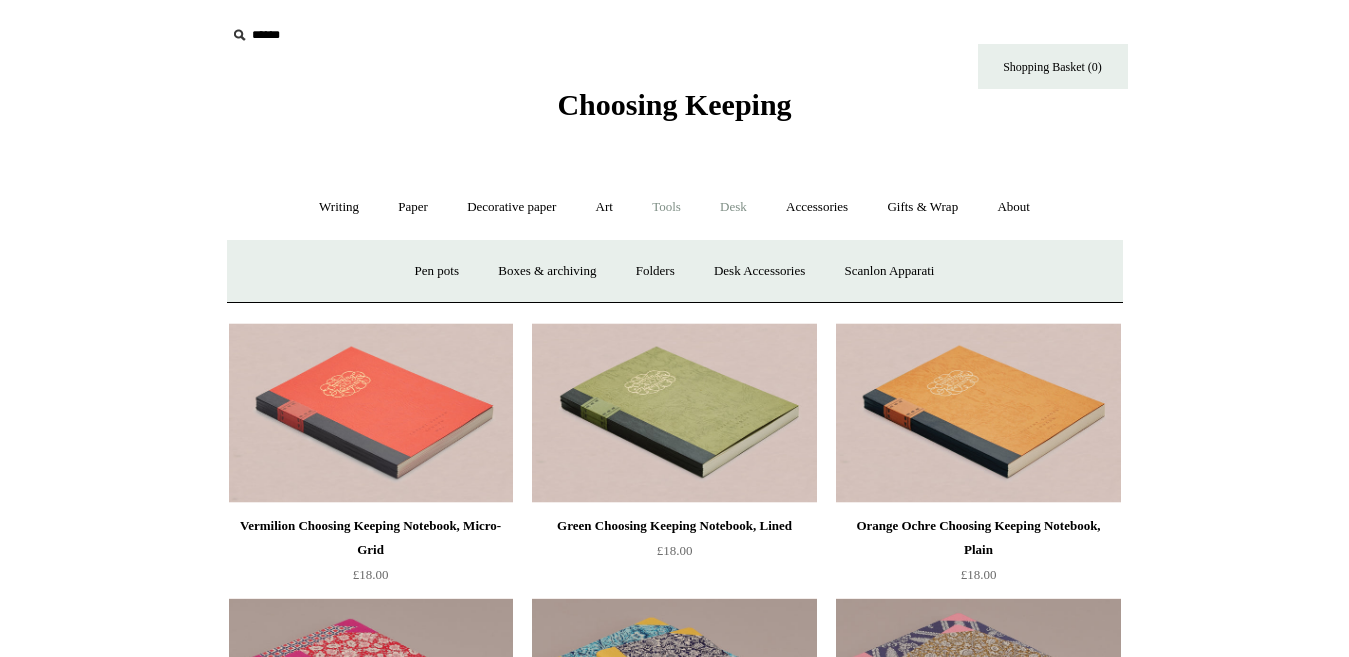 click on "Tools +" at bounding box center (666, 207) 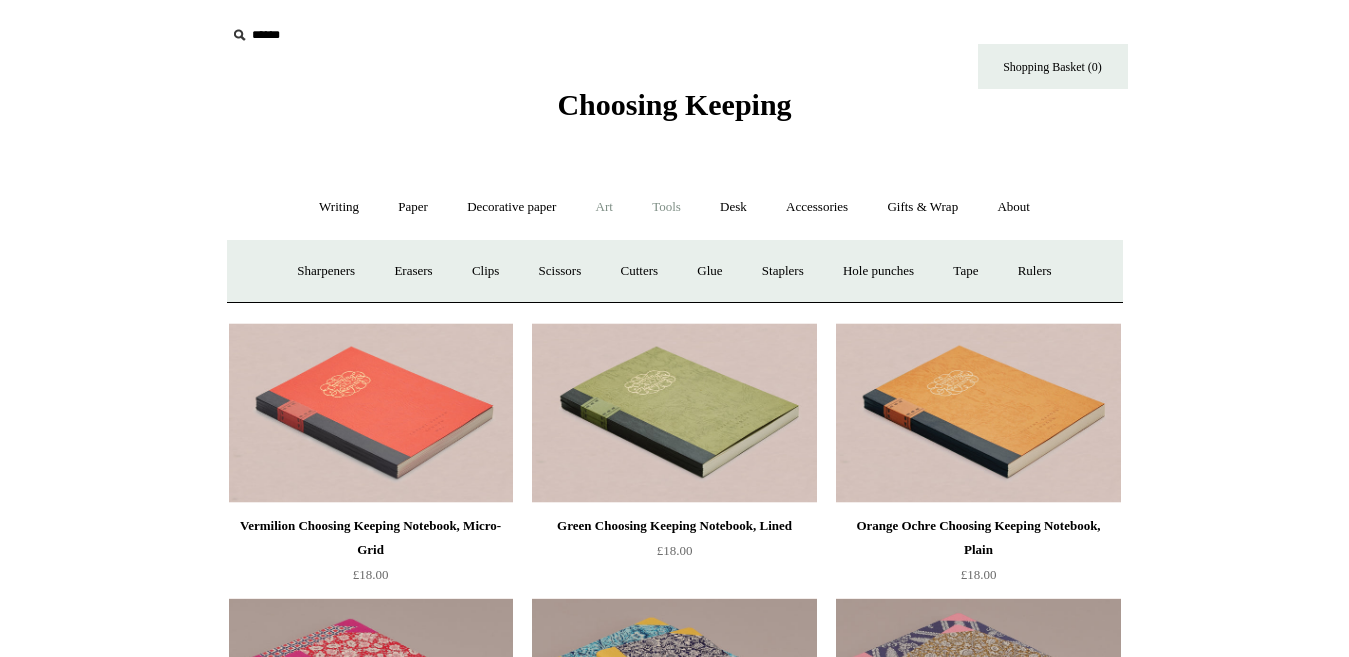 click on "Art +" at bounding box center [604, 207] 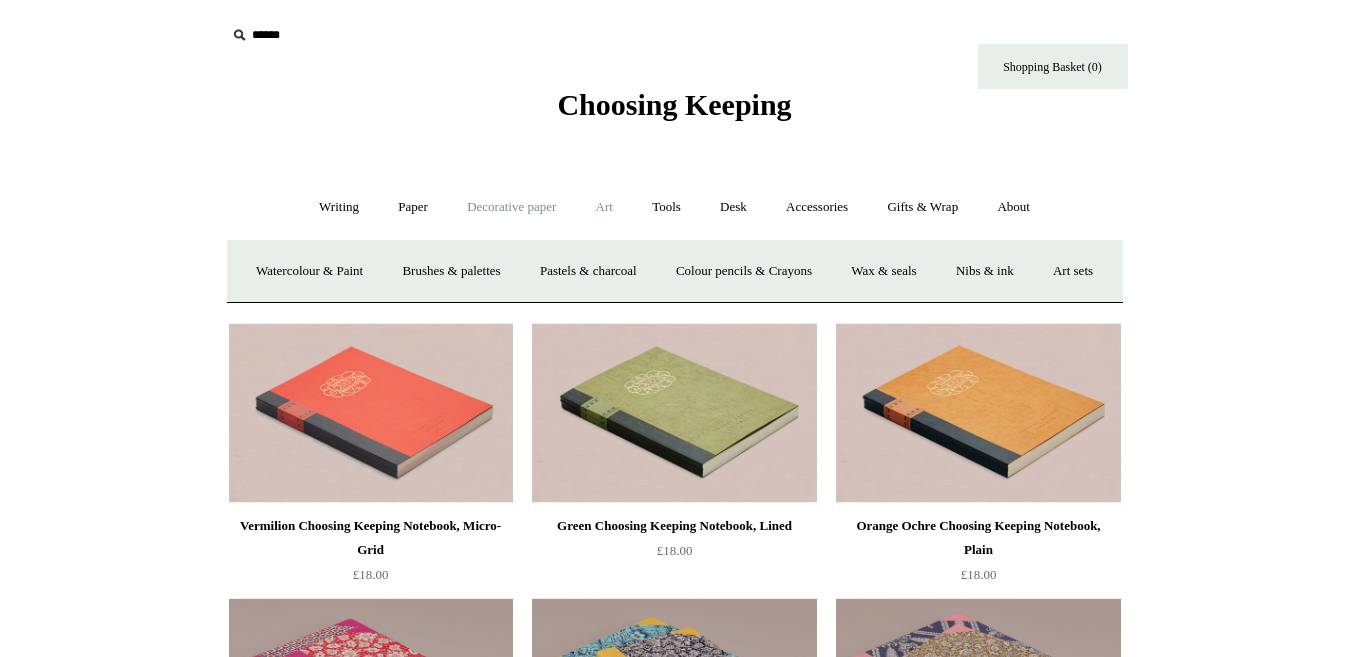 click on "Decorative paper +" at bounding box center (511, 207) 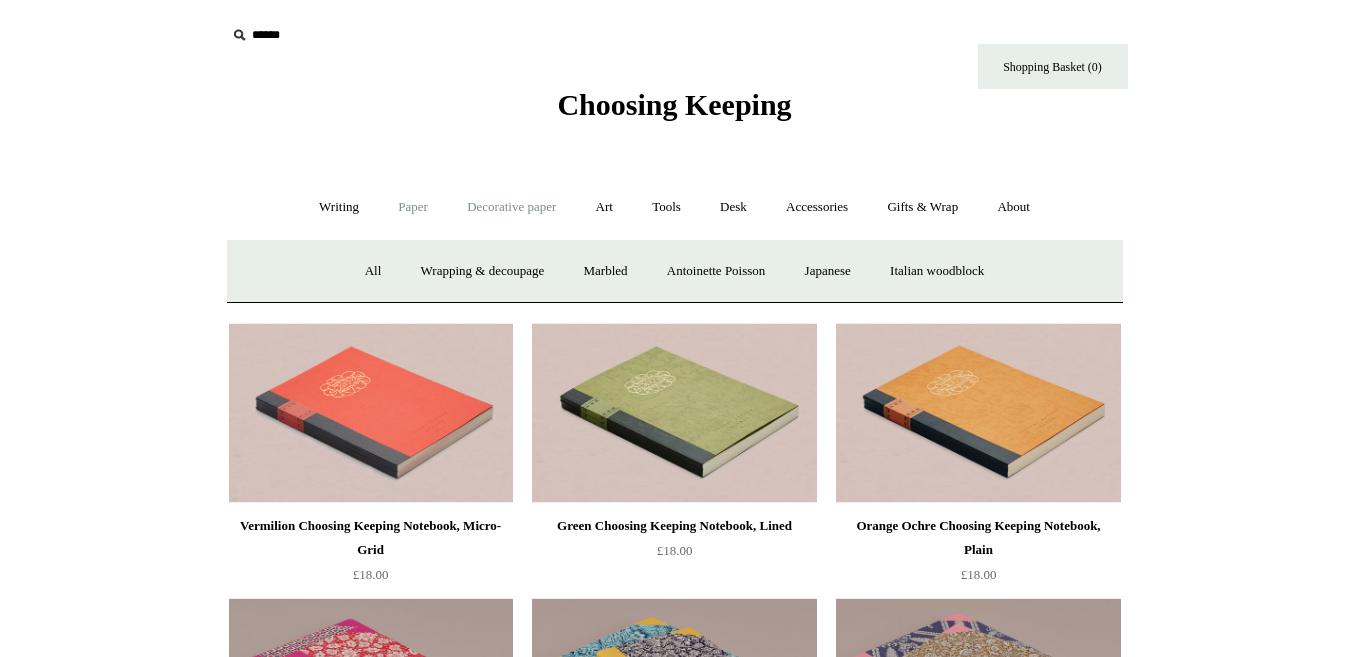click on "Paper +" at bounding box center [413, 207] 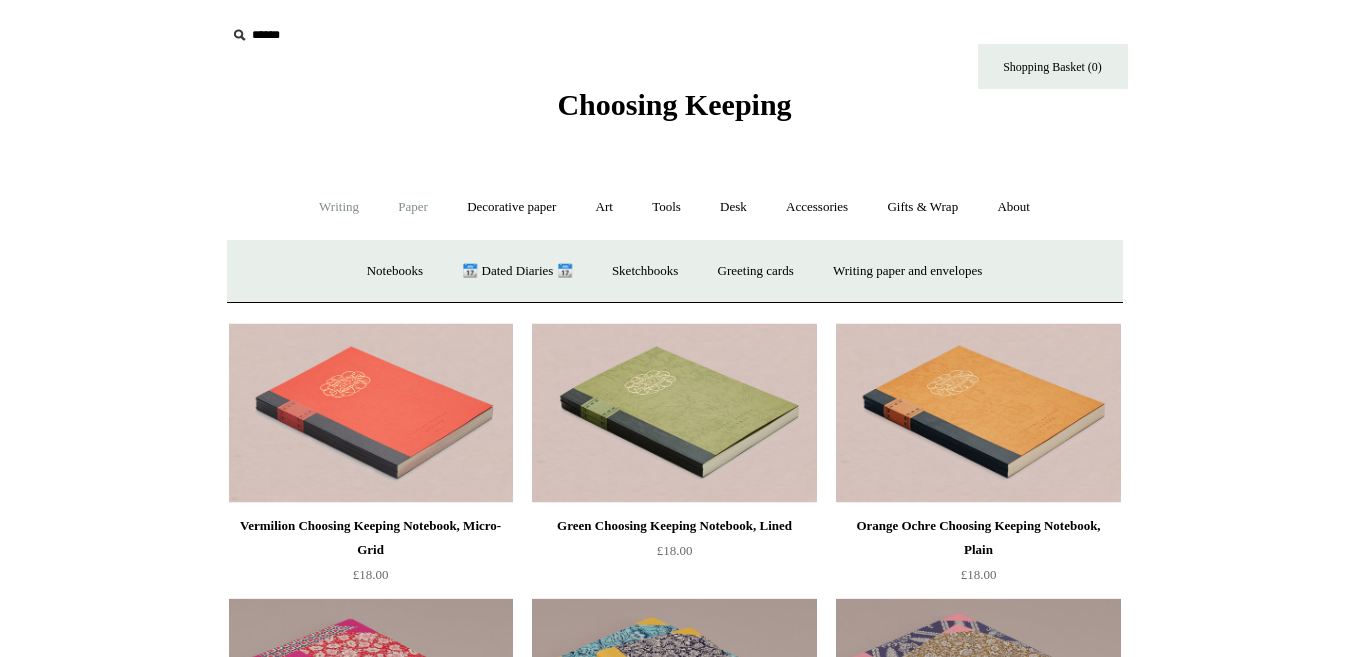 click on "Writing +" at bounding box center (339, 207) 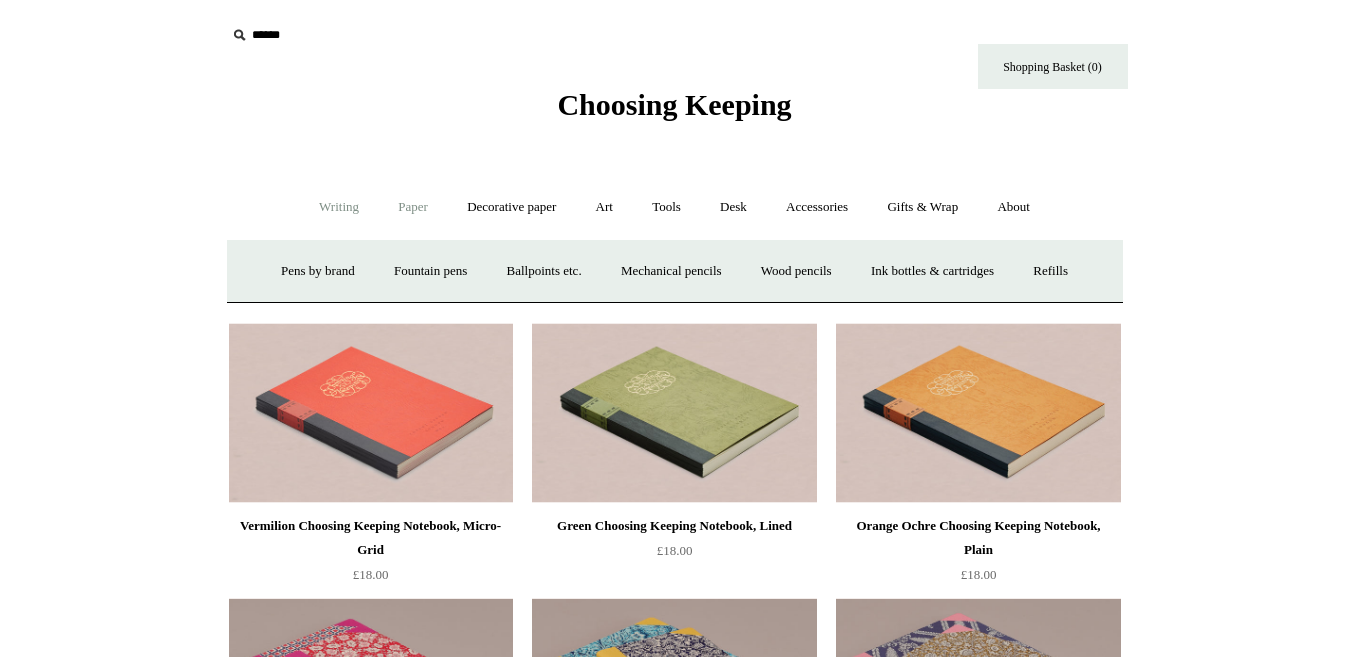 click on "Paper +" at bounding box center (413, 207) 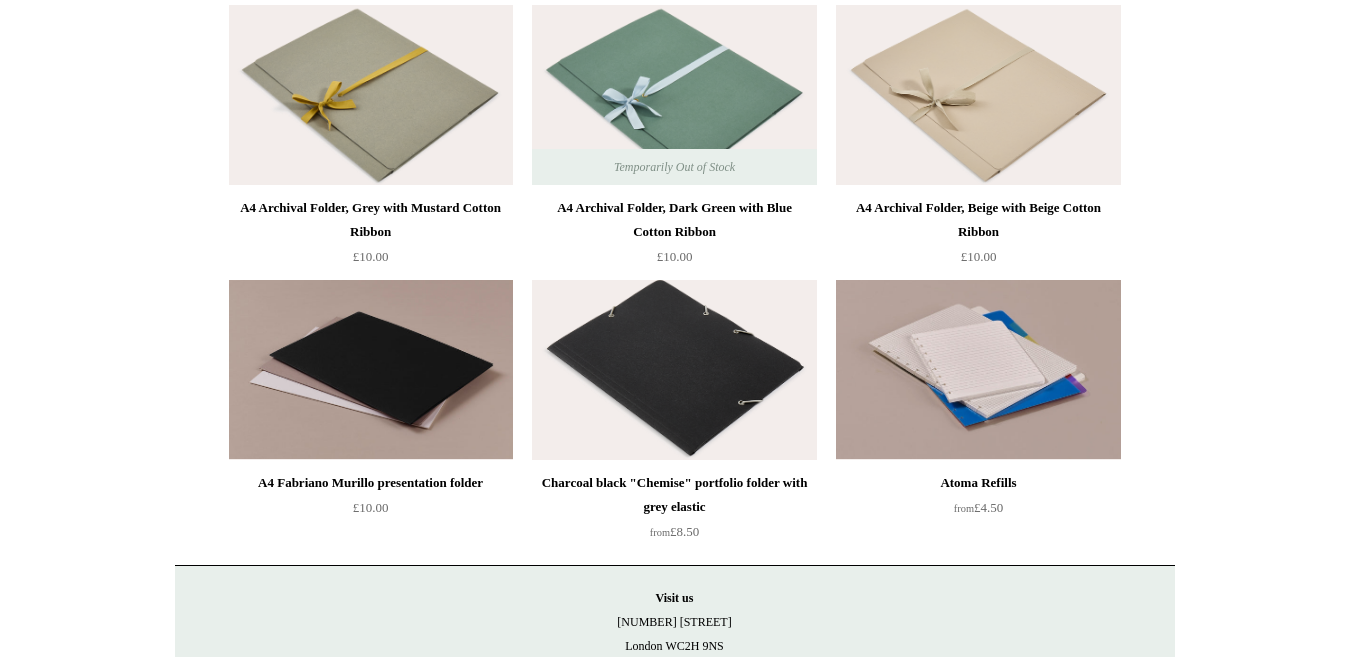 scroll, scrollTop: 476, scrollLeft: 0, axis: vertical 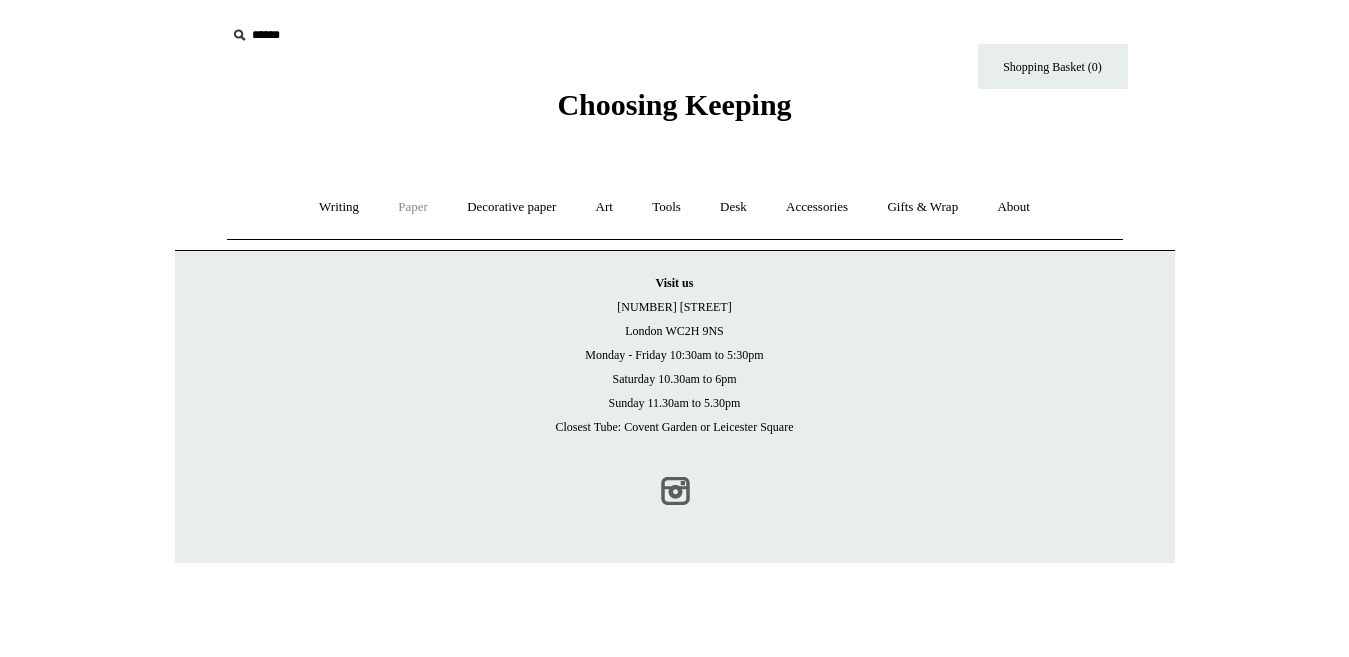 click on "Instagram" at bounding box center [675, 491] 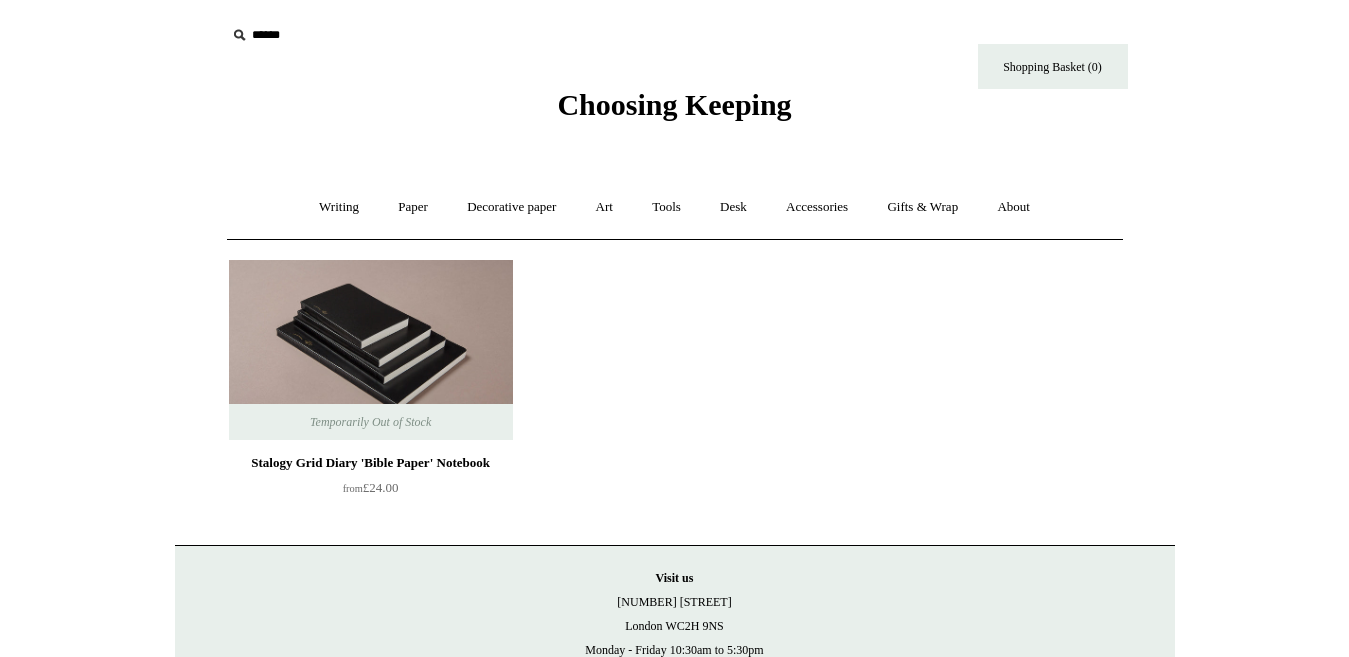 scroll, scrollTop: 0, scrollLeft: 0, axis: both 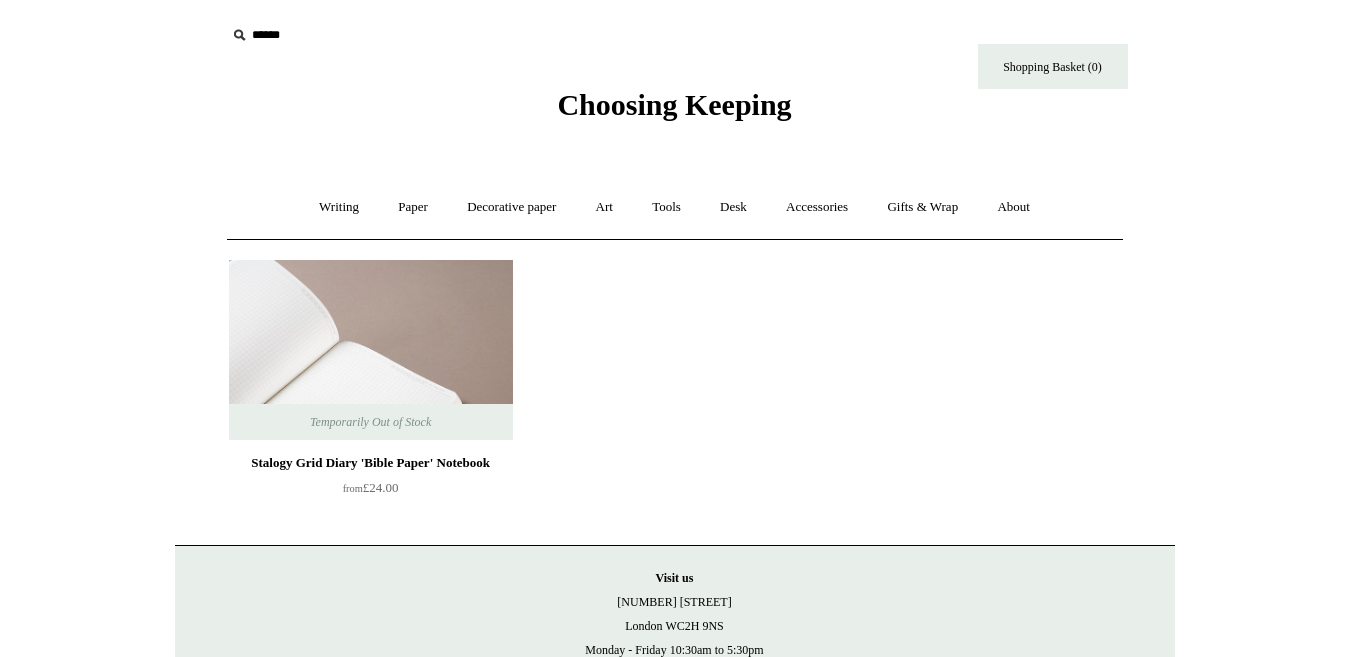 click at bounding box center (371, 350) 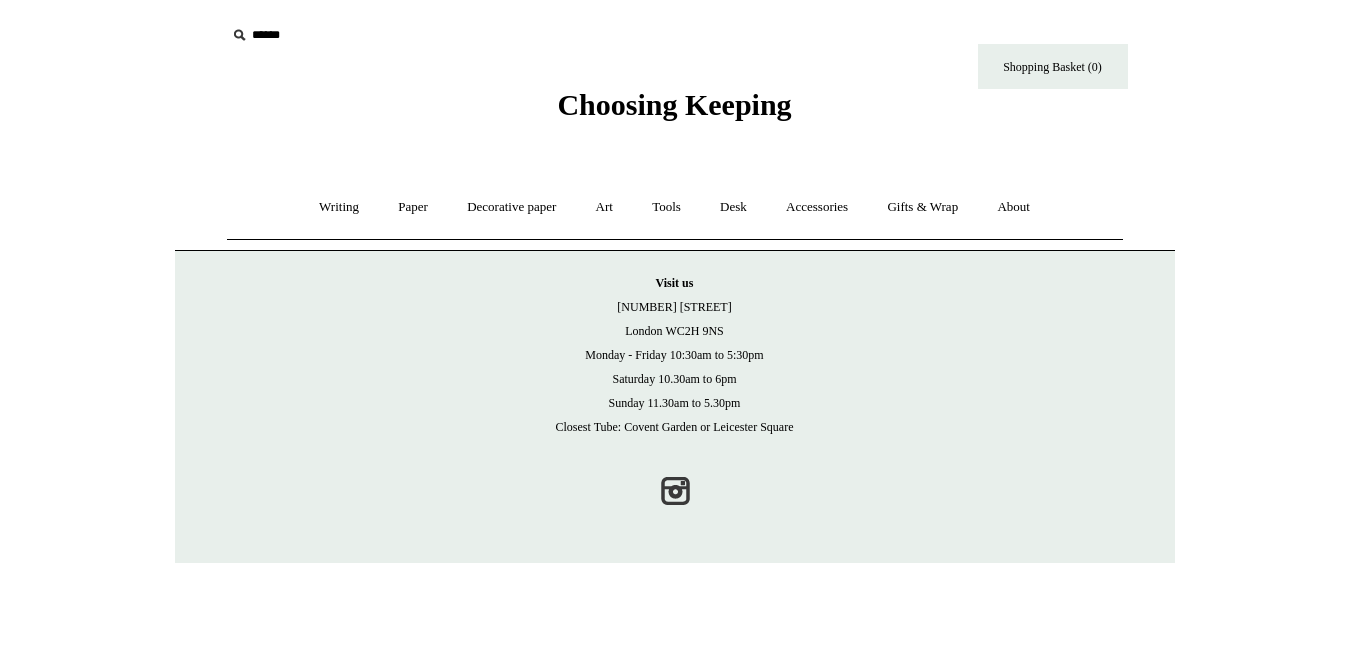scroll, scrollTop: 0, scrollLeft: 0, axis: both 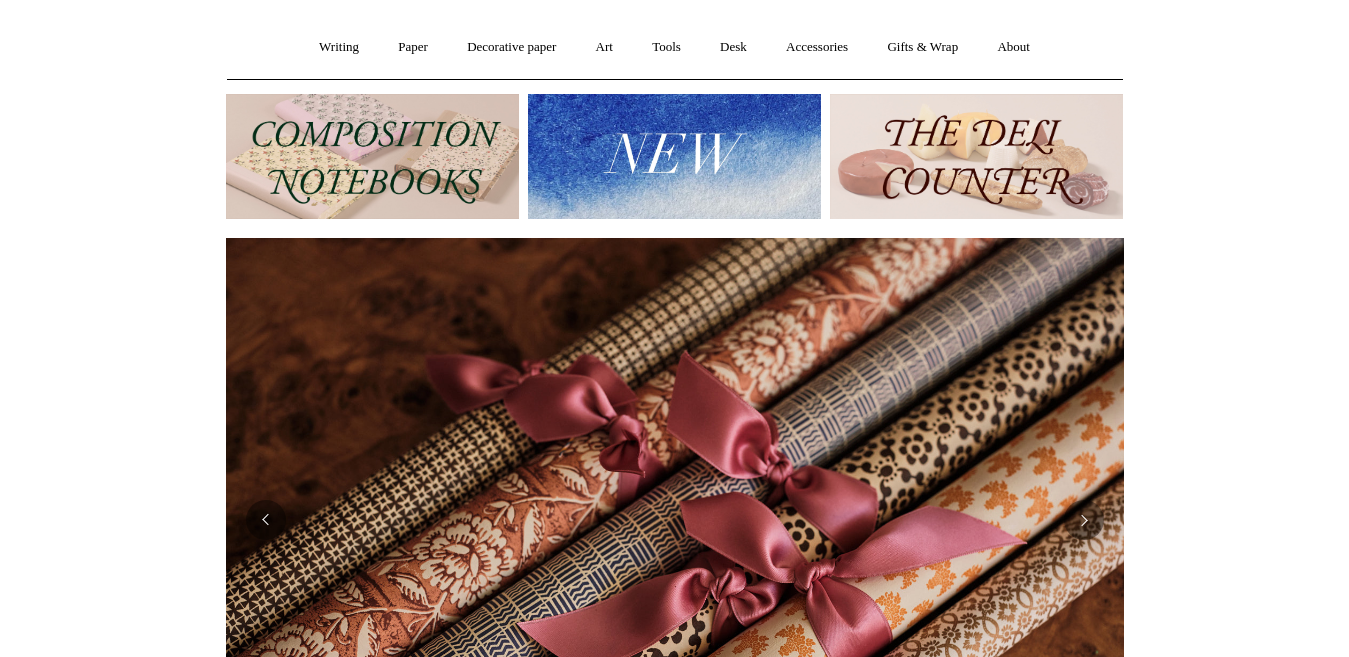 drag, startPoint x: 669, startPoint y: 145, endPoint x: 638, endPoint y: 119, distance: 40.459858 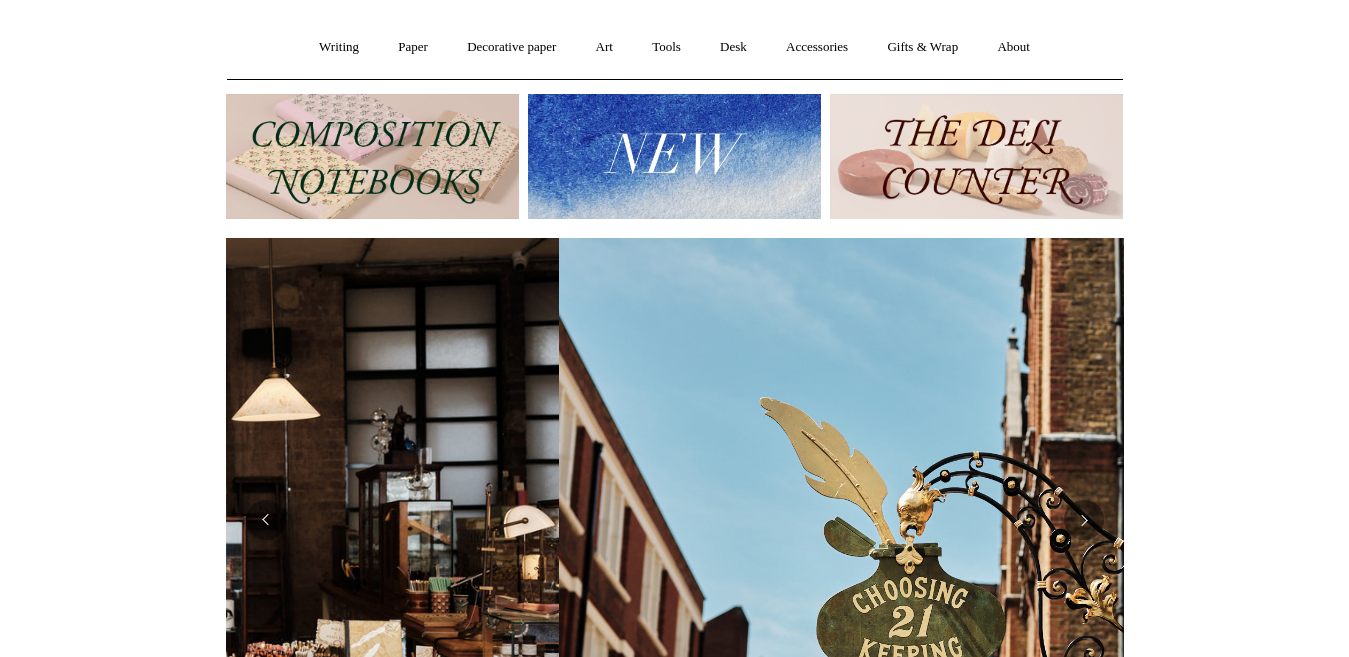 drag, startPoint x: 638, startPoint y: 119, endPoint x: 44, endPoint y: 314, distance: 625.1888 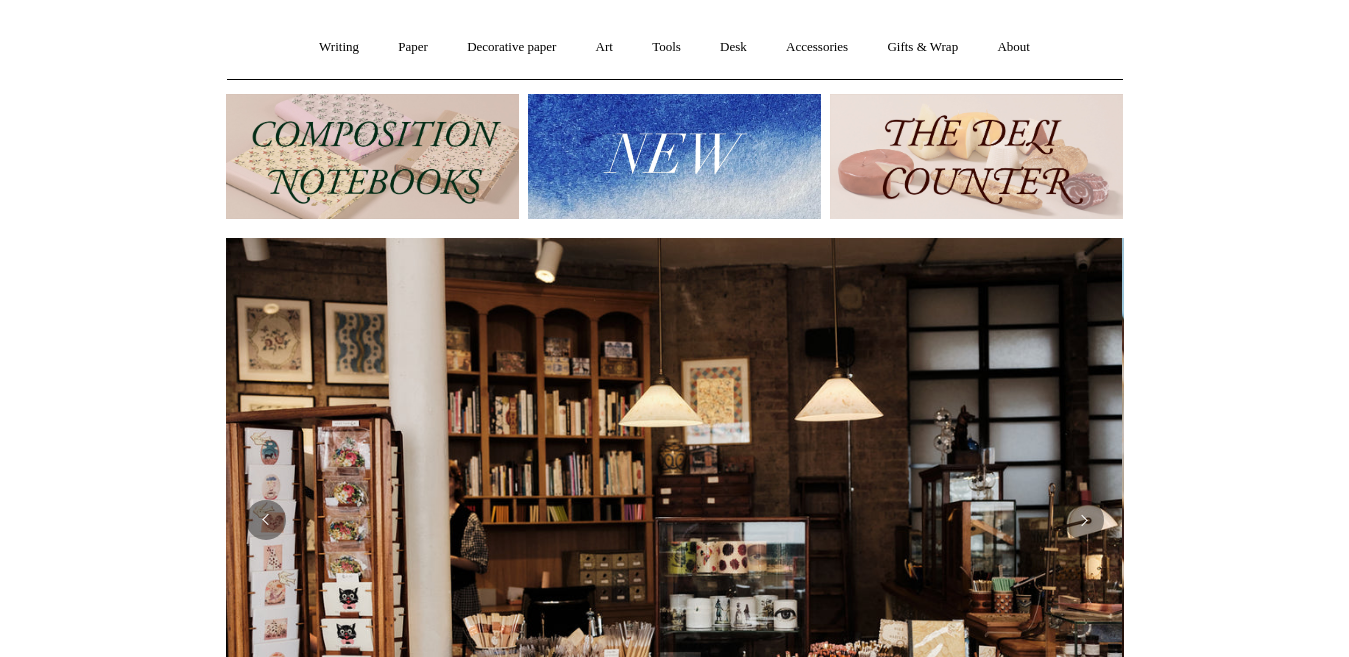 scroll, scrollTop: 0, scrollLeft: 0, axis: both 